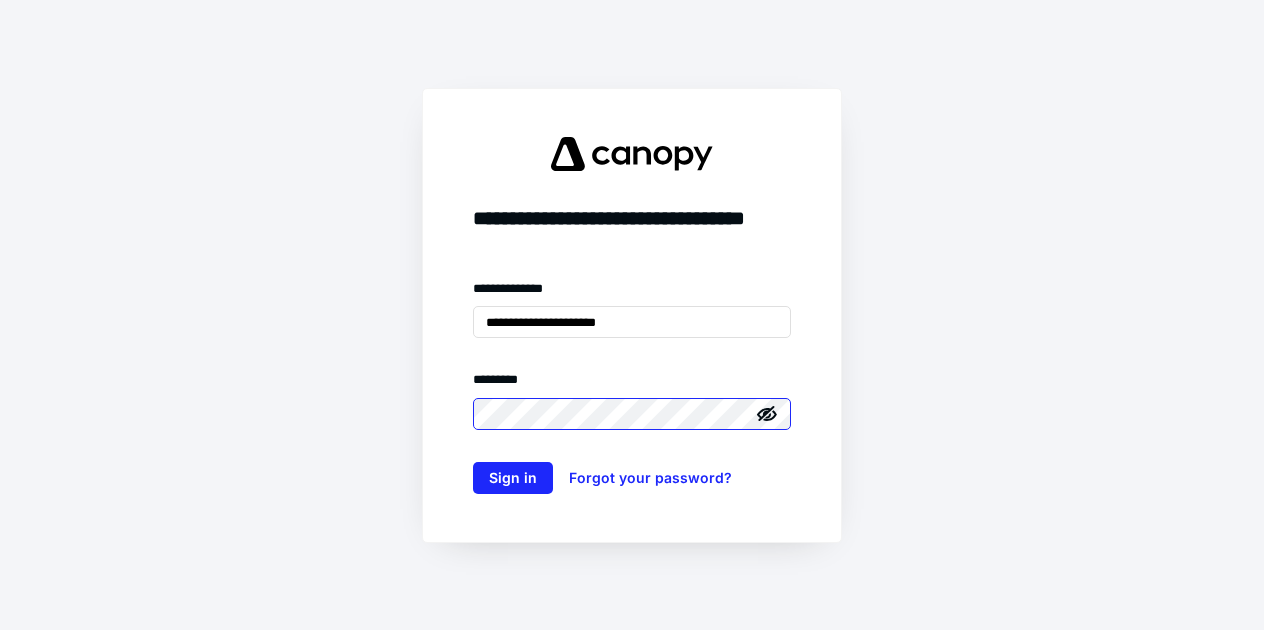 scroll, scrollTop: 0, scrollLeft: 0, axis: both 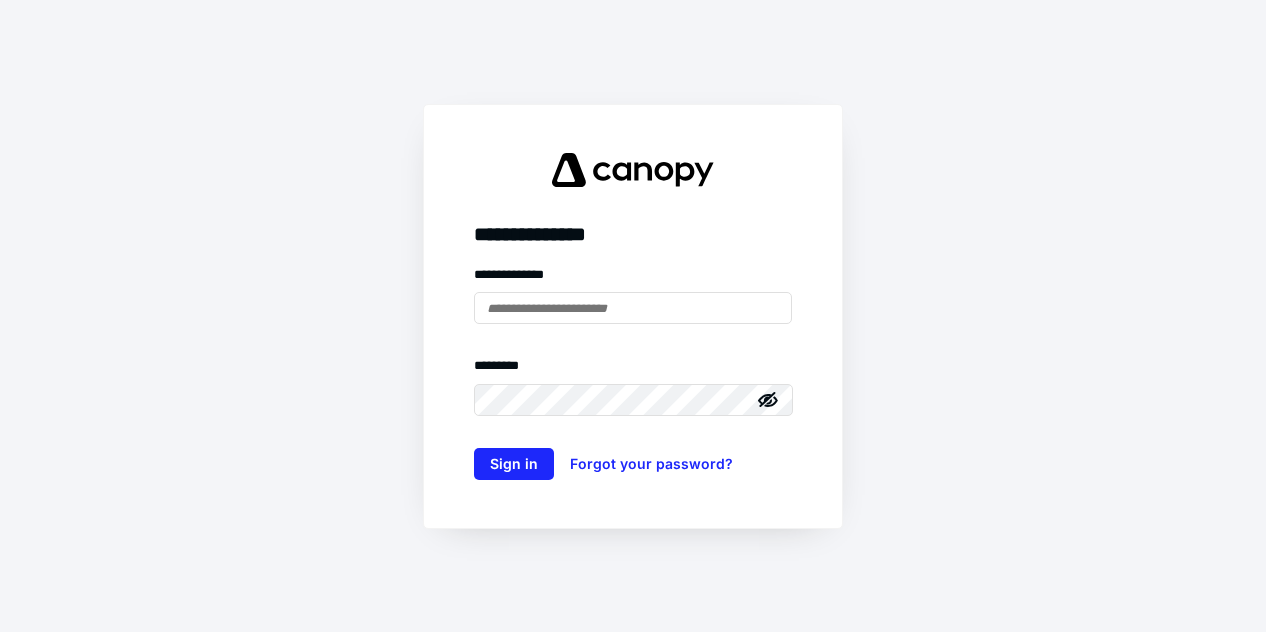 type on "**********" 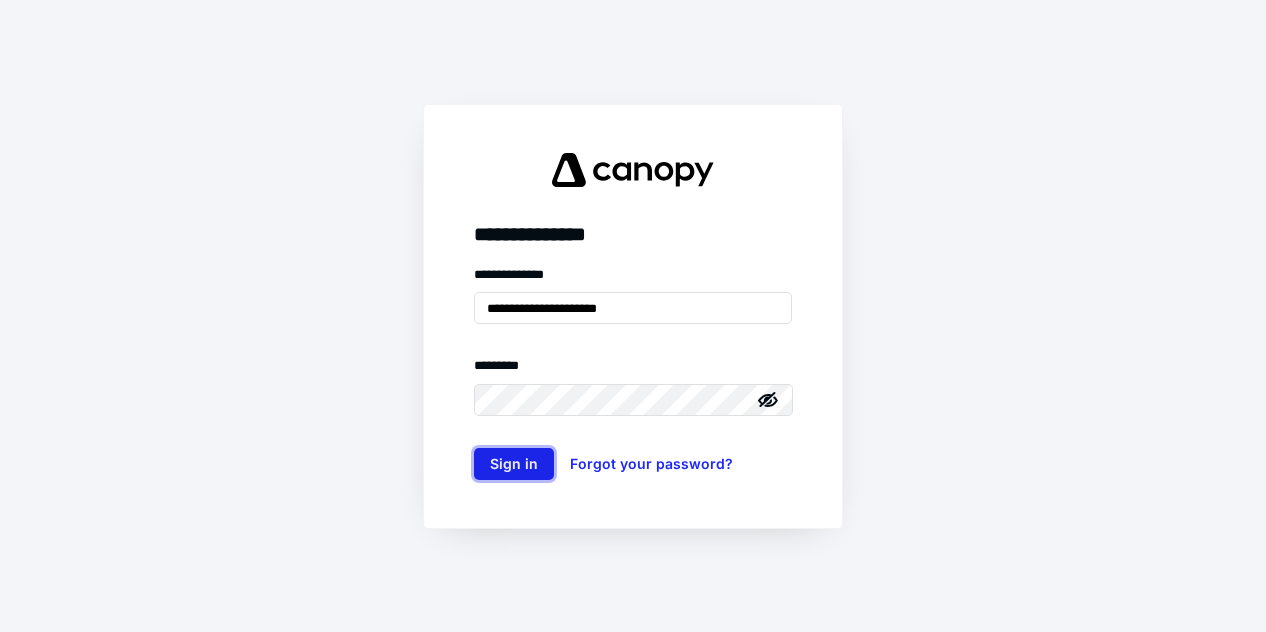 click on "Sign in" at bounding box center [514, 464] 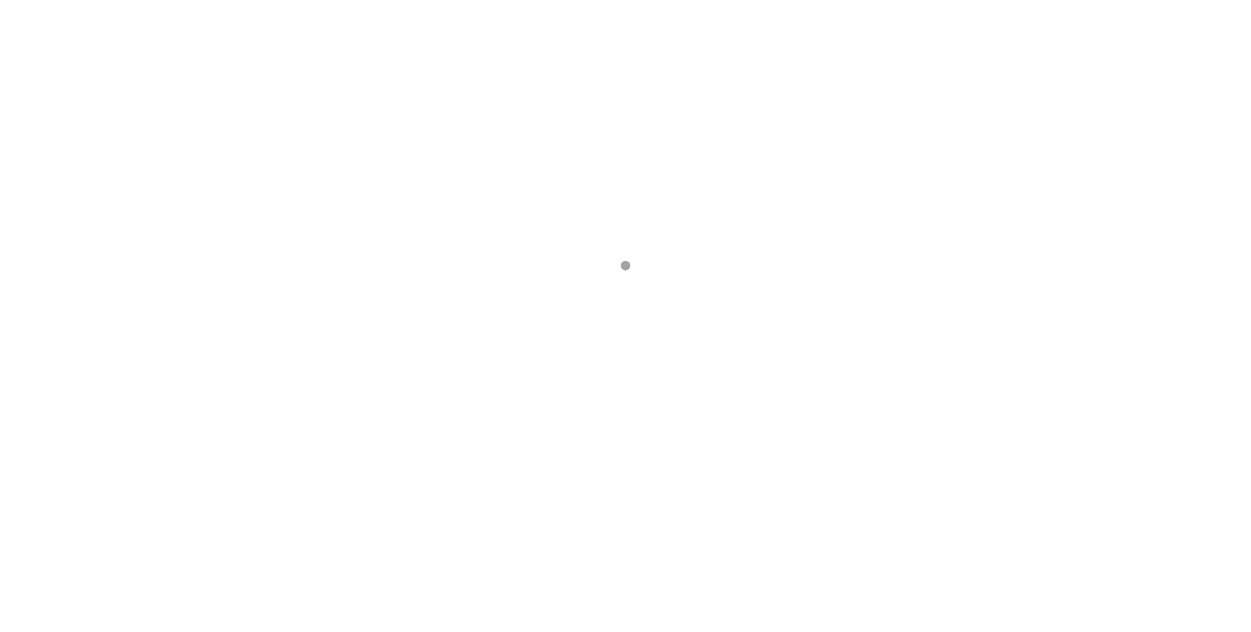 scroll, scrollTop: 0, scrollLeft: 0, axis: both 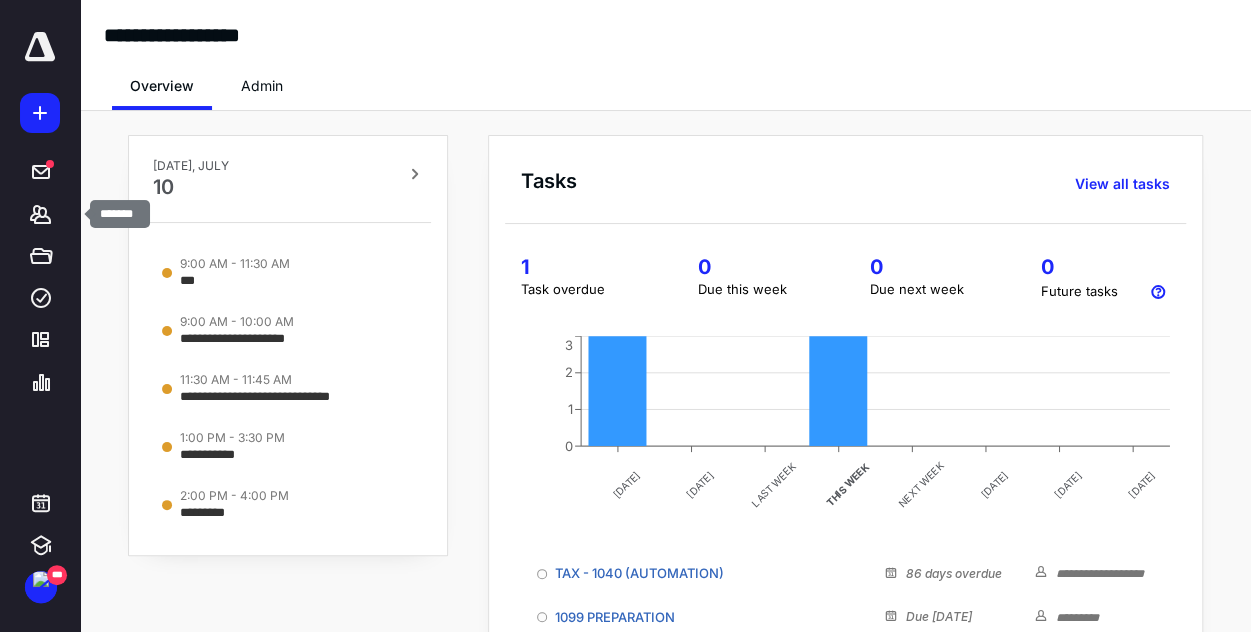 drag, startPoint x: 38, startPoint y: 209, endPoint x: 167, endPoint y: 123, distance: 155.03871 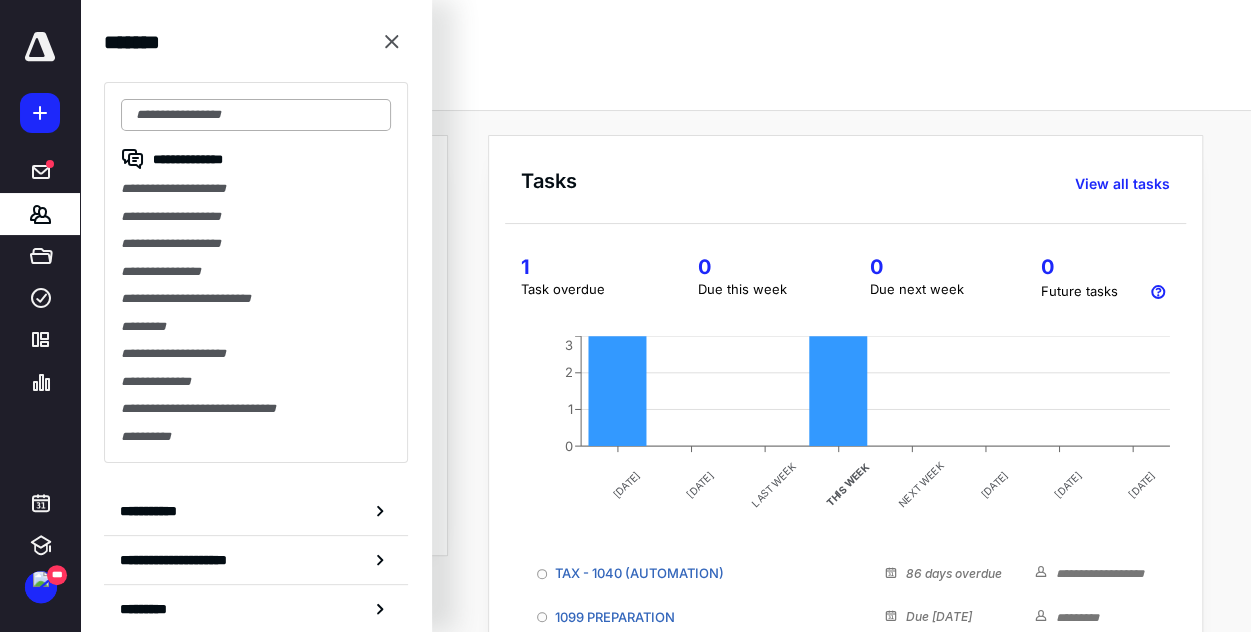 drag, startPoint x: 306, startPoint y: 119, endPoint x: 318, endPoint y: 123, distance: 12.649111 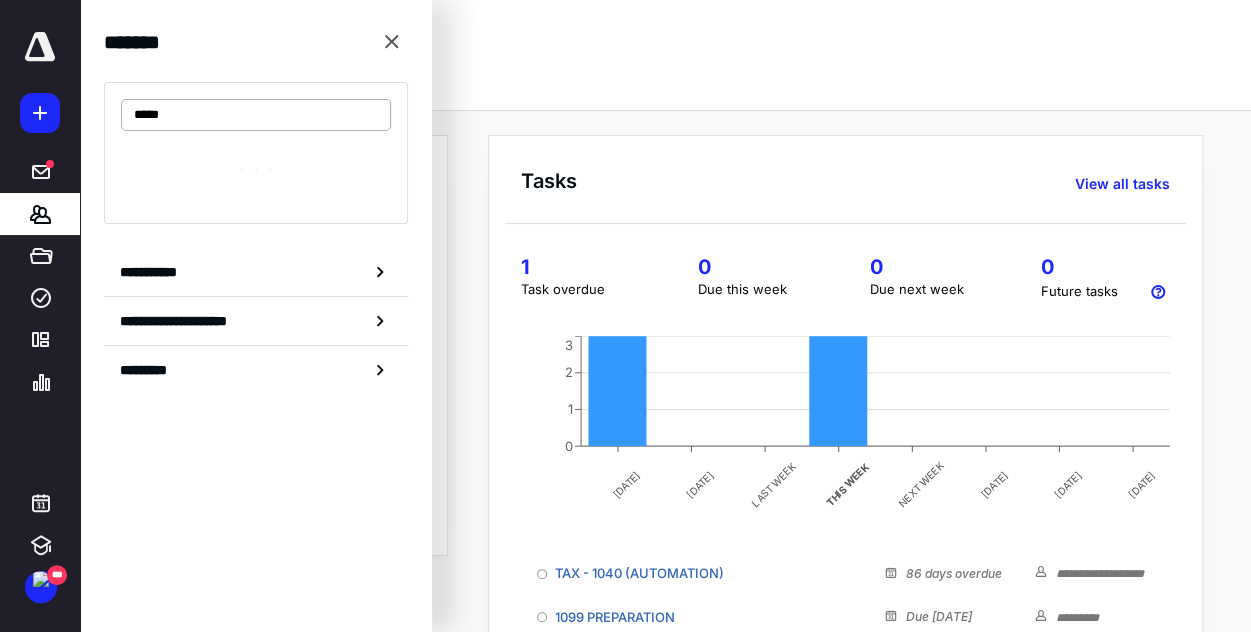 type on "*****" 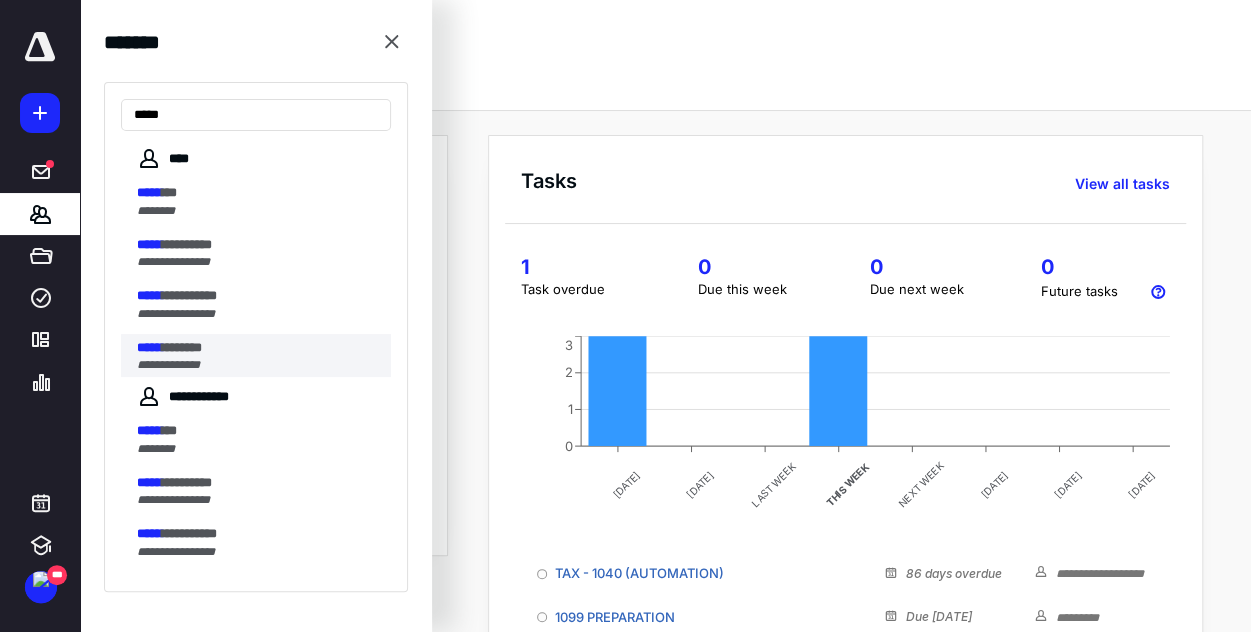 click on "**********" at bounding box center (258, 365) 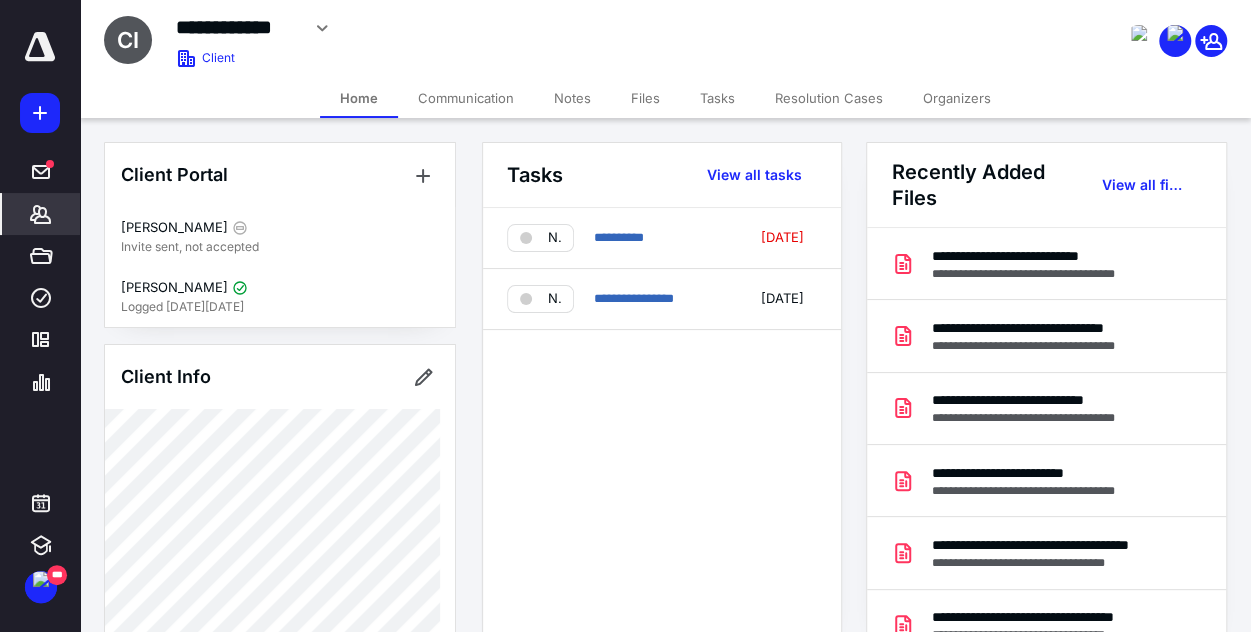 click on "Communication" at bounding box center [466, 98] 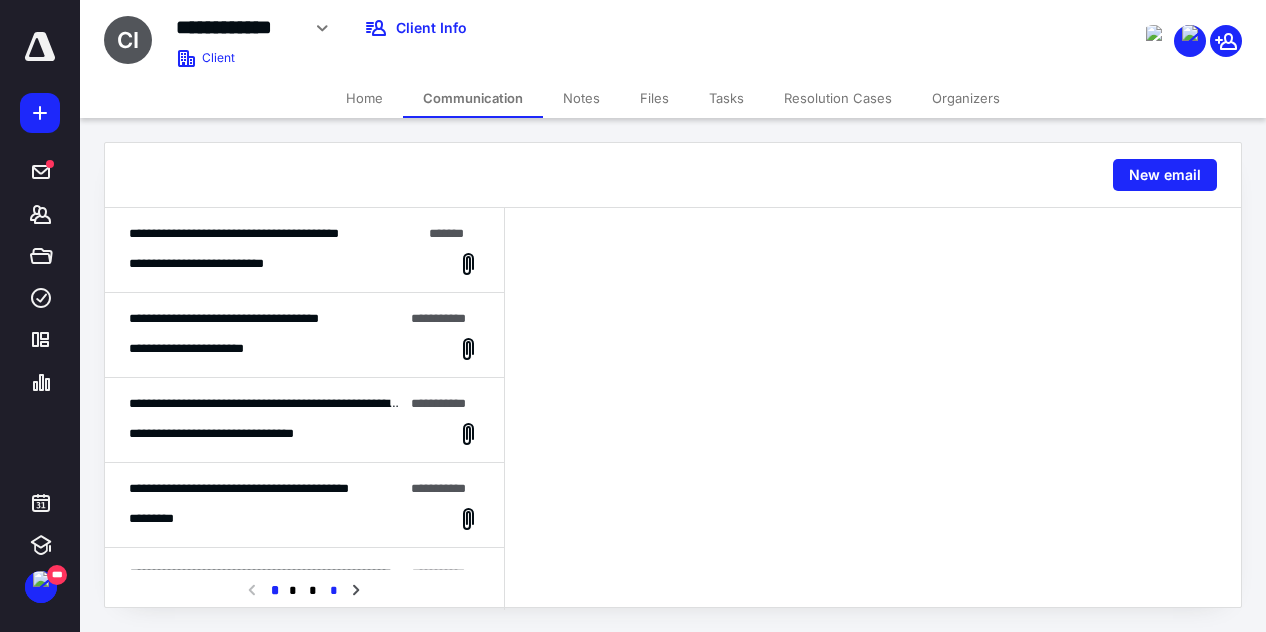 click on "*" at bounding box center (333, 591) 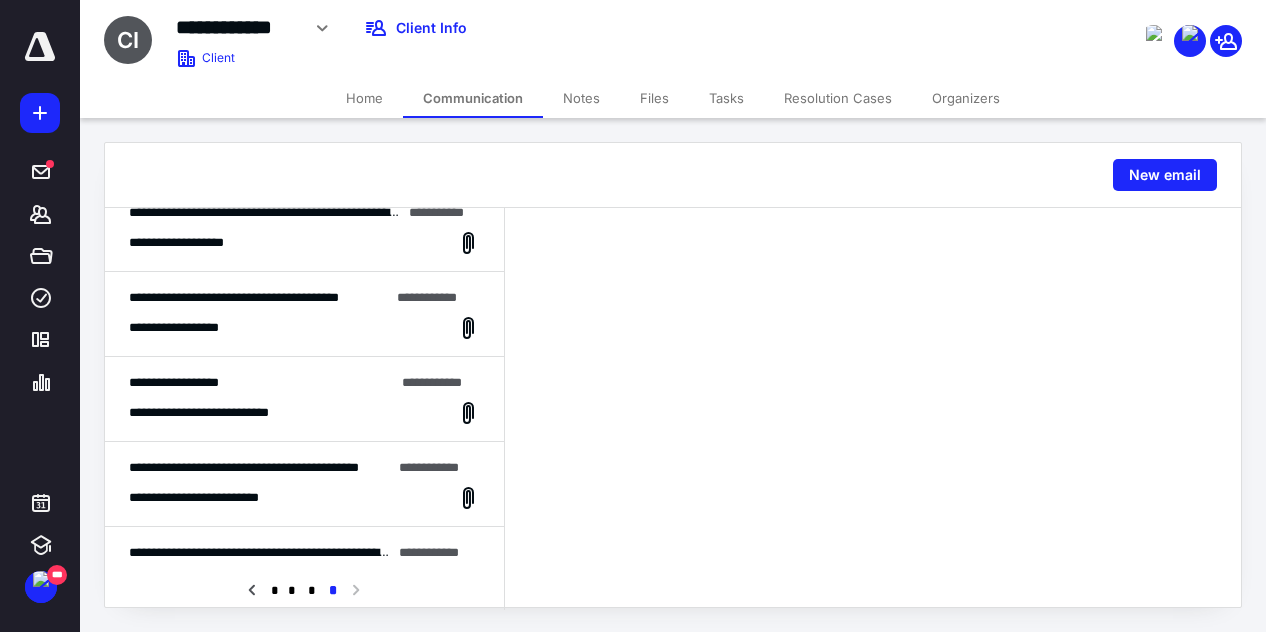 scroll, scrollTop: 358, scrollLeft: 0, axis: vertical 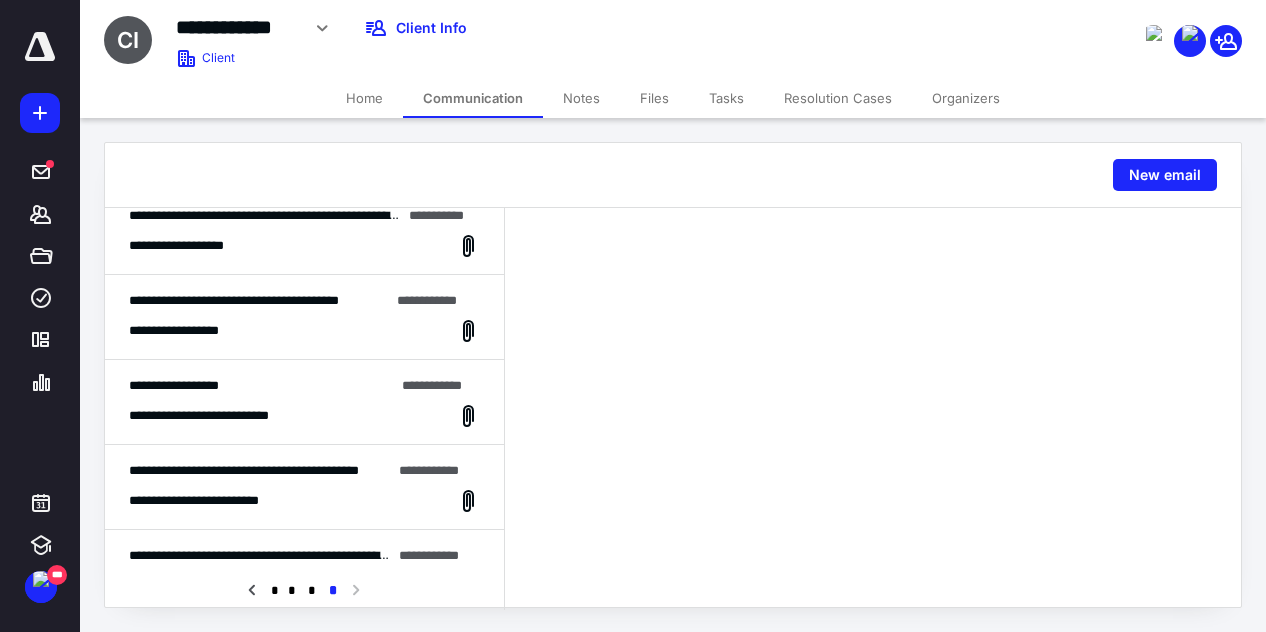 click on "**********" at bounding box center [304, 331] 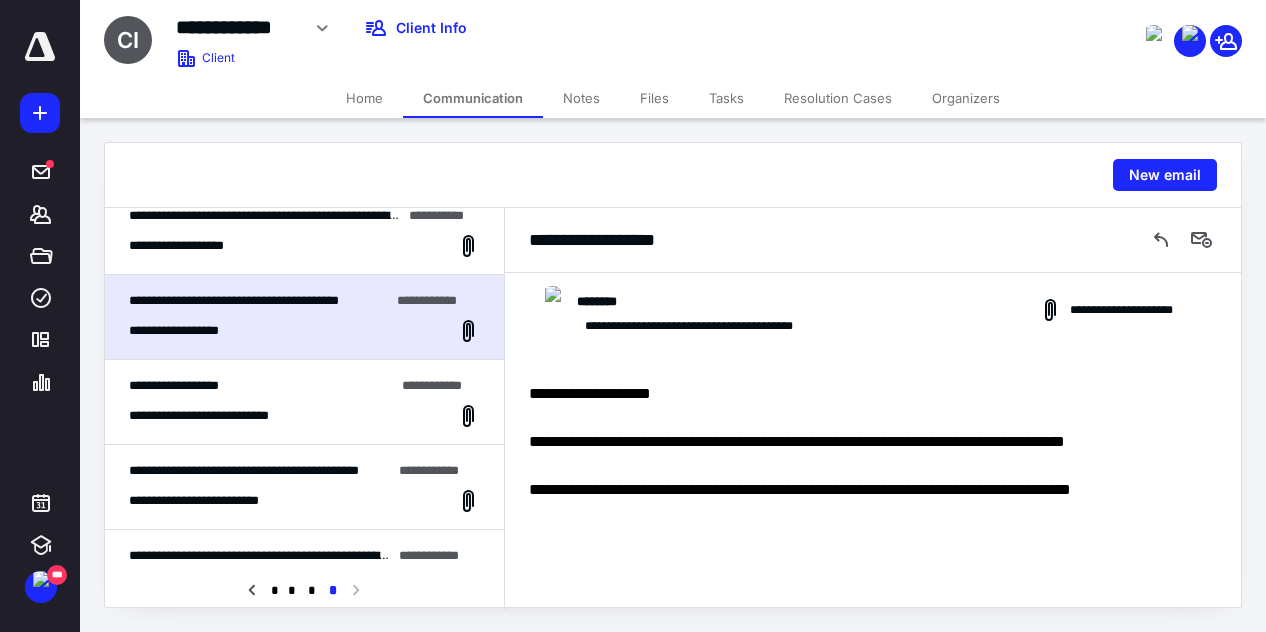 scroll, scrollTop: 295, scrollLeft: 0, axis: vertical 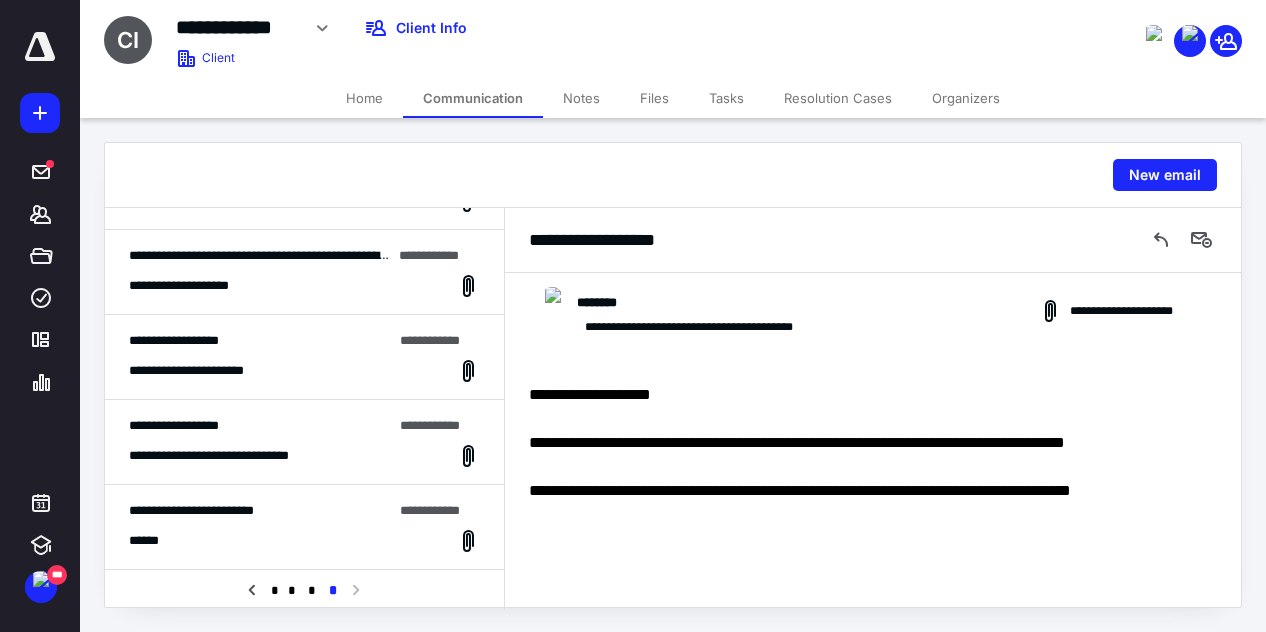 click on "**********" at bounding box center [260, 511] 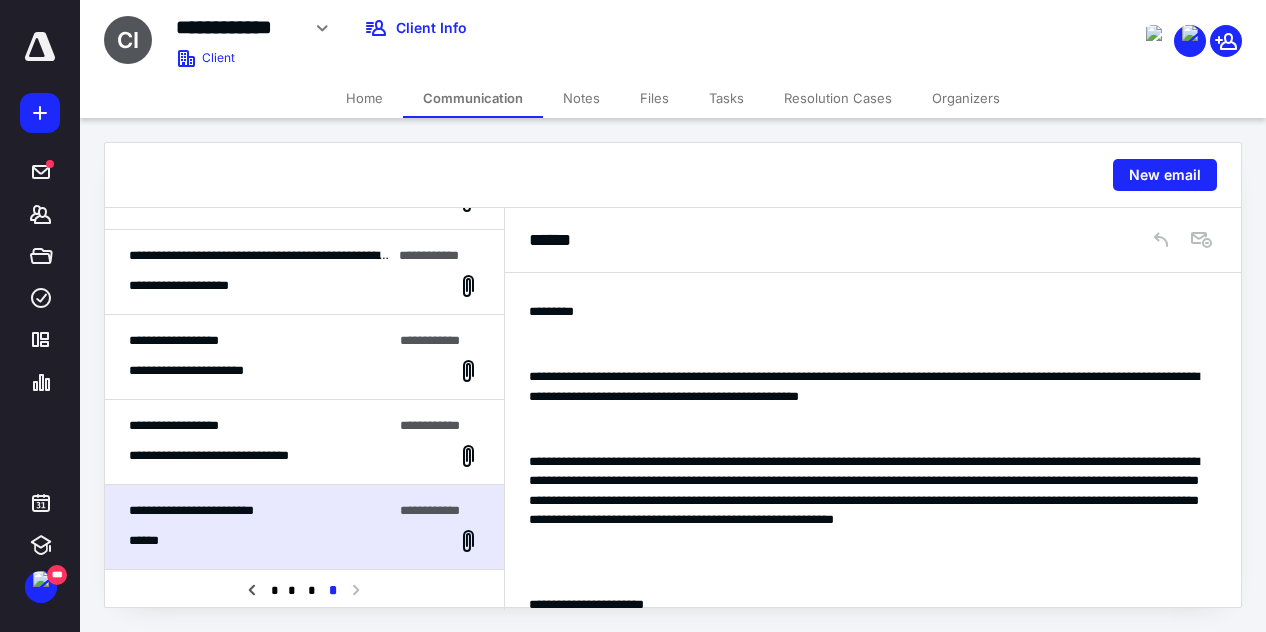 scroll, scrollTop: 148, scrollLeft: 0, axis: vertical 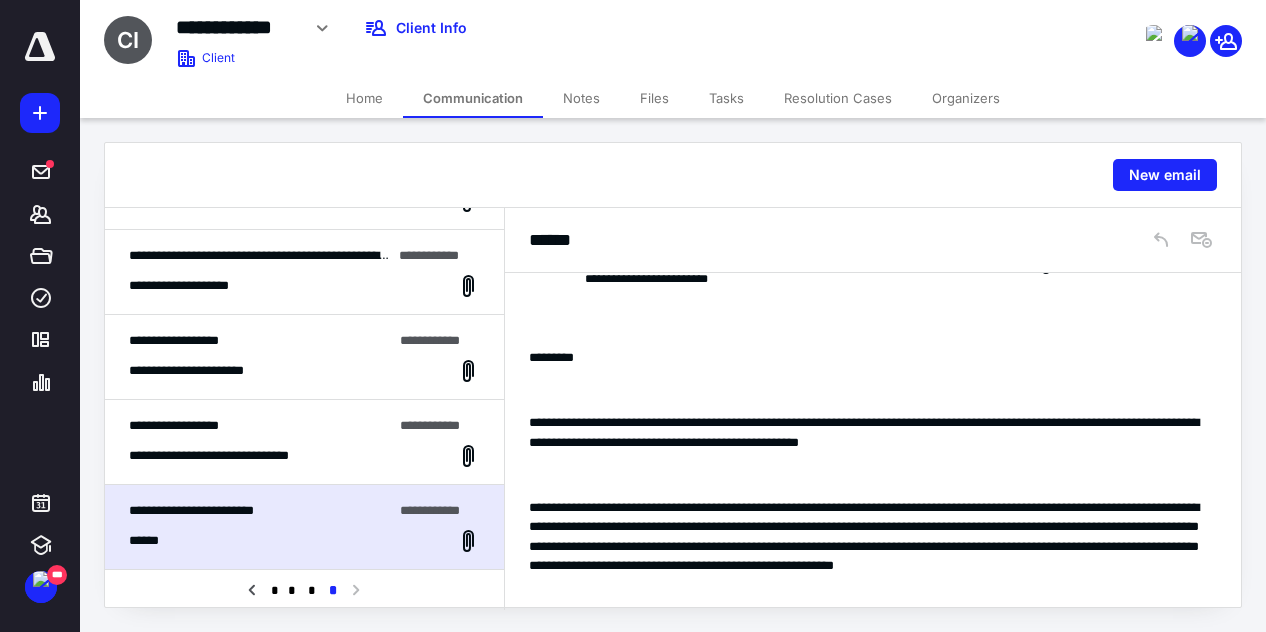 click on "**********" at bounding box center (304, 456) 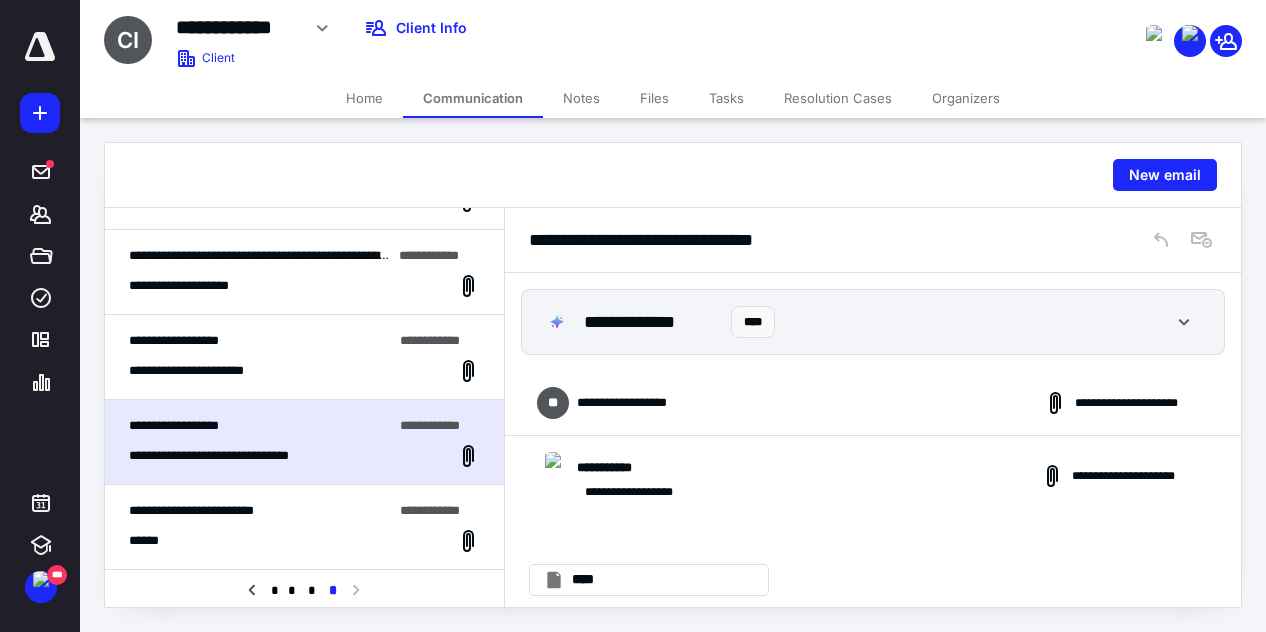 scroll, scrollTop: 9, scrollLeft: 0, axis: vertical 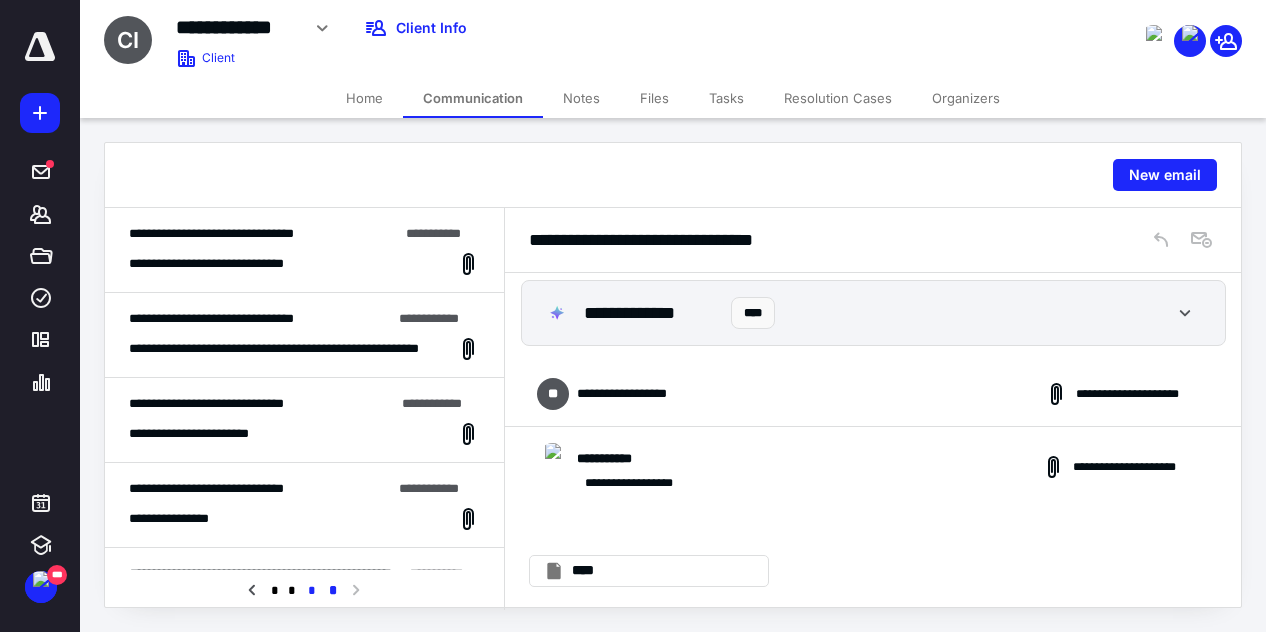 click on "*" at bounding box center [312, 591] 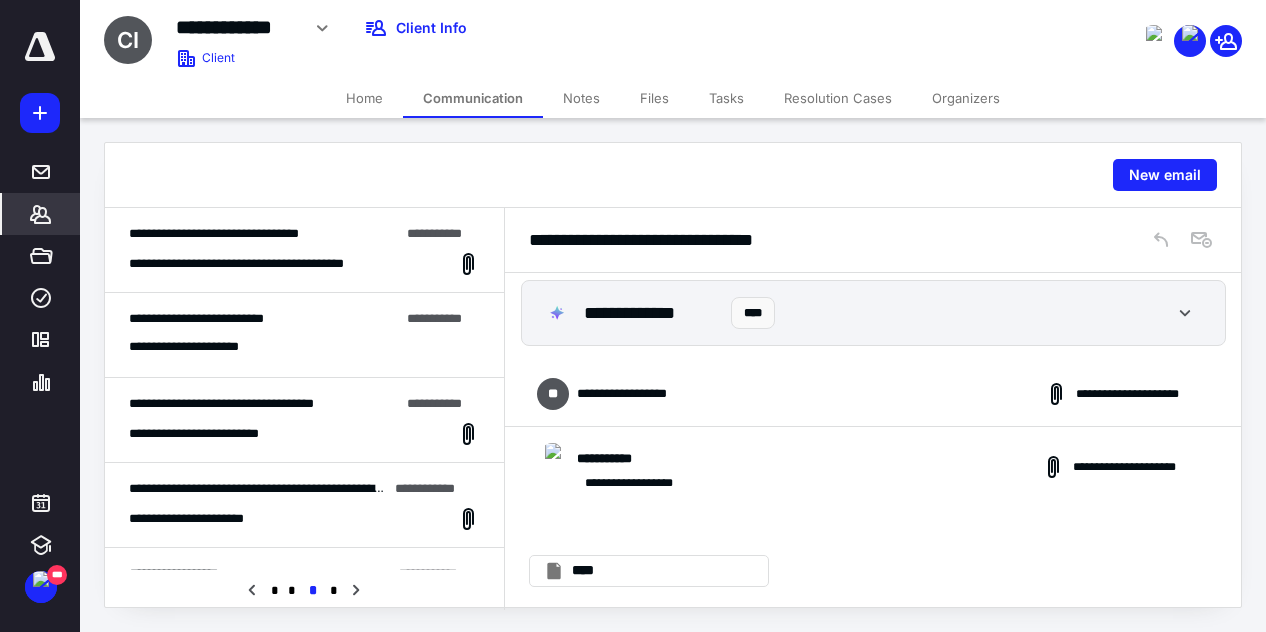 click 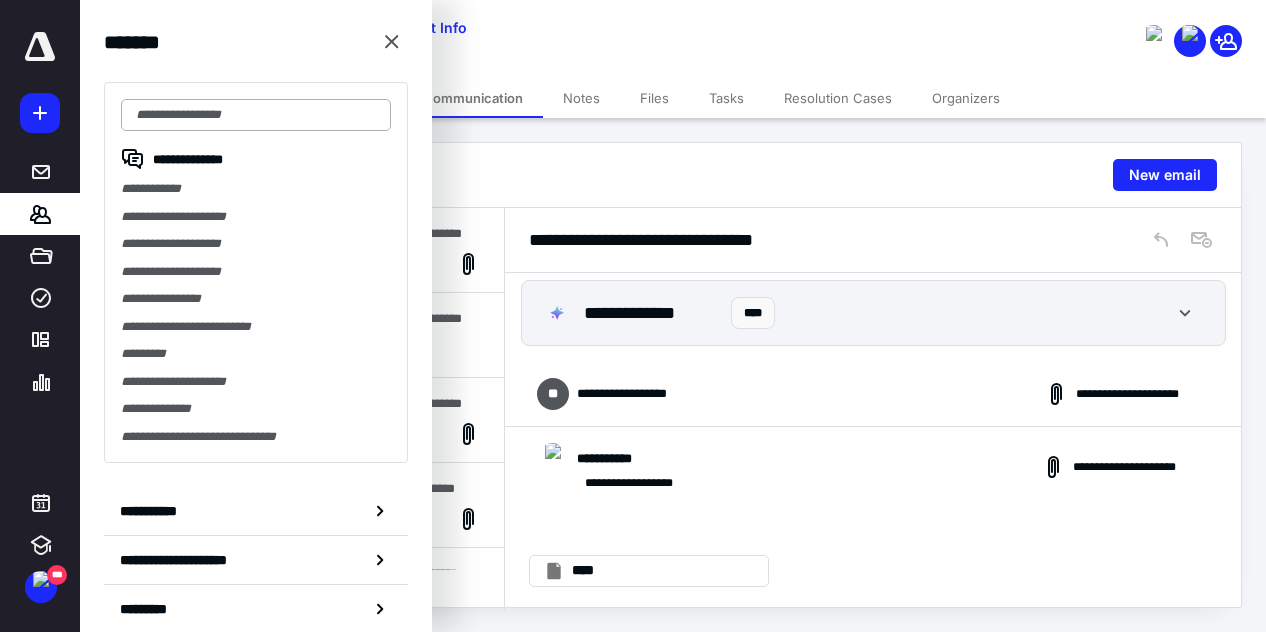 click at bounding box center (256, 115) 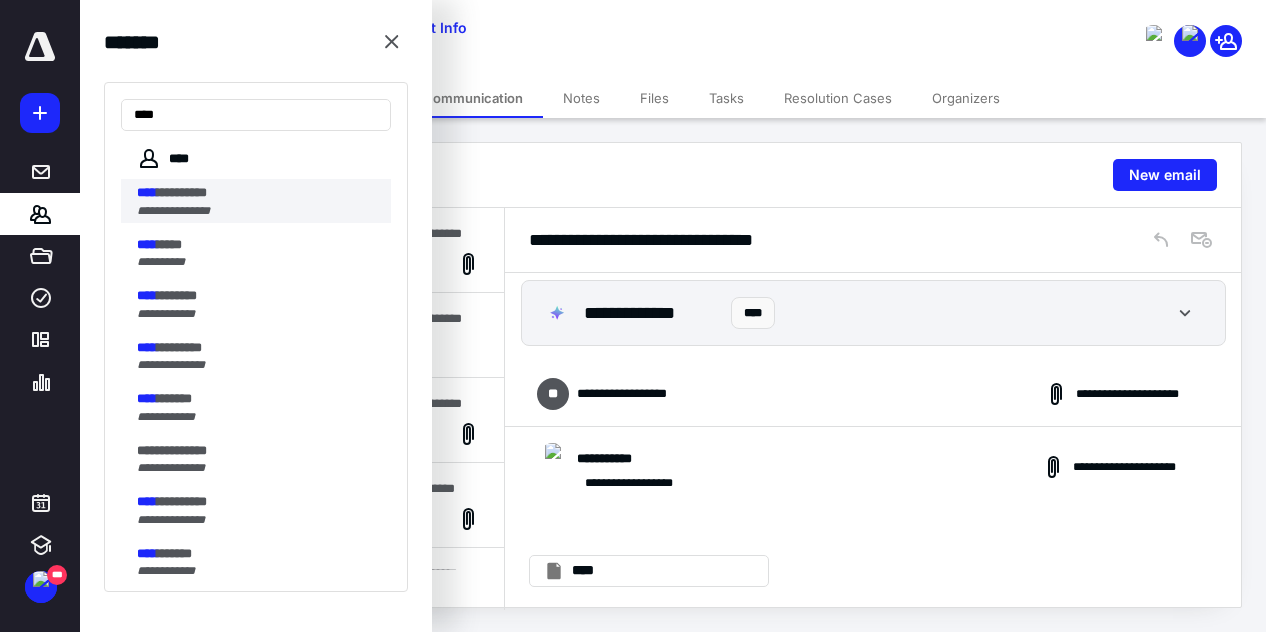 type on "****" 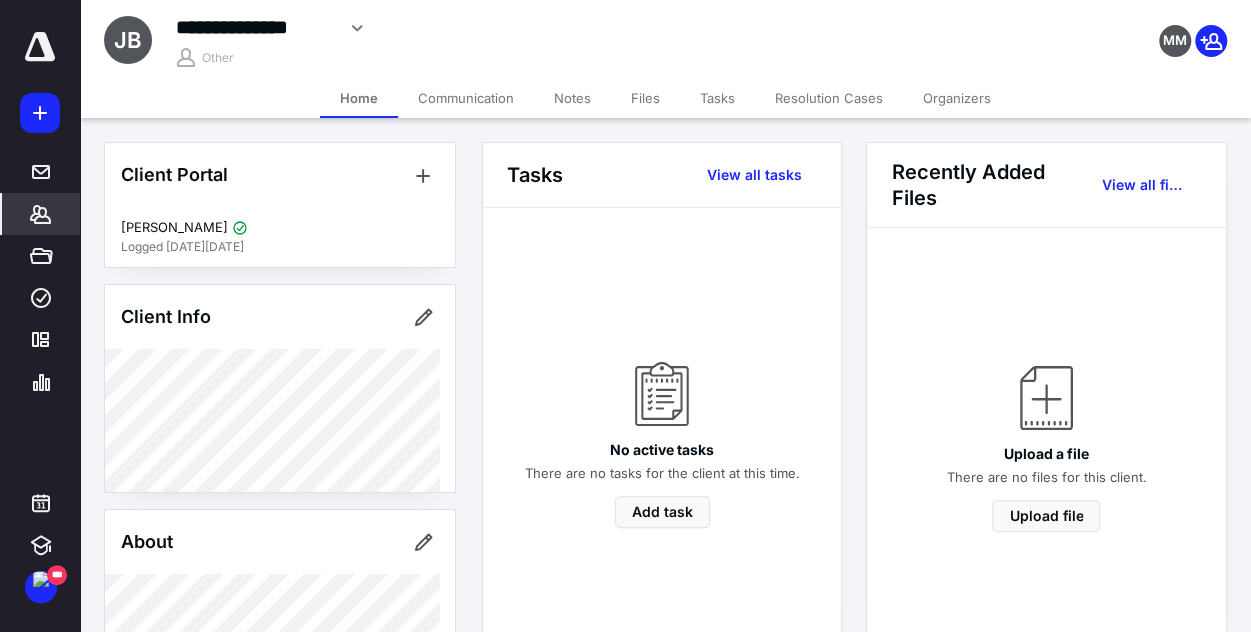 click on "Communication" at bounding box center (466, 98) 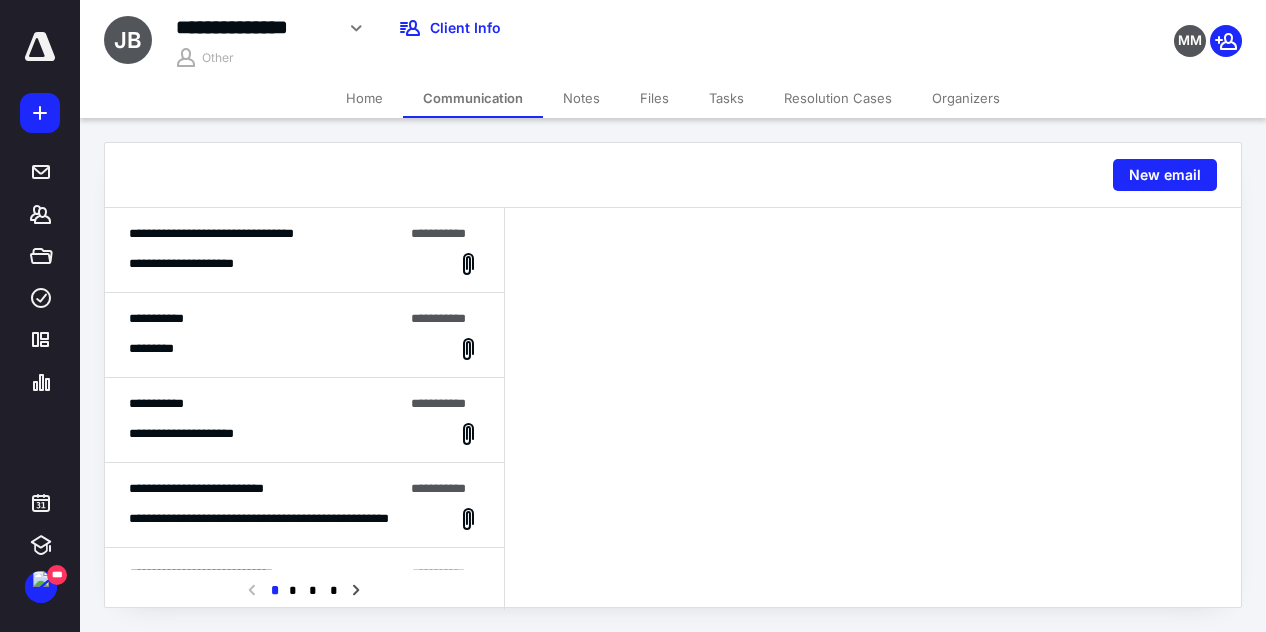 click on "**********" at bounding box center [304, 264] 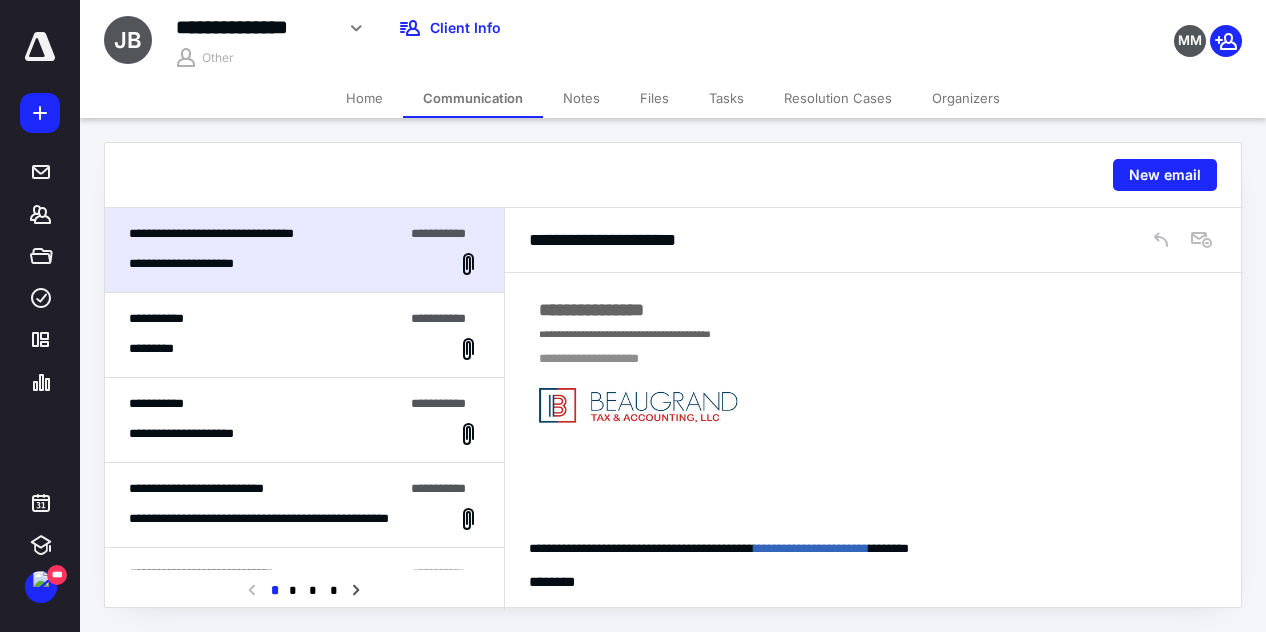 scroll, scrollTop: 686, scrollLeft: 0, axis: vertical 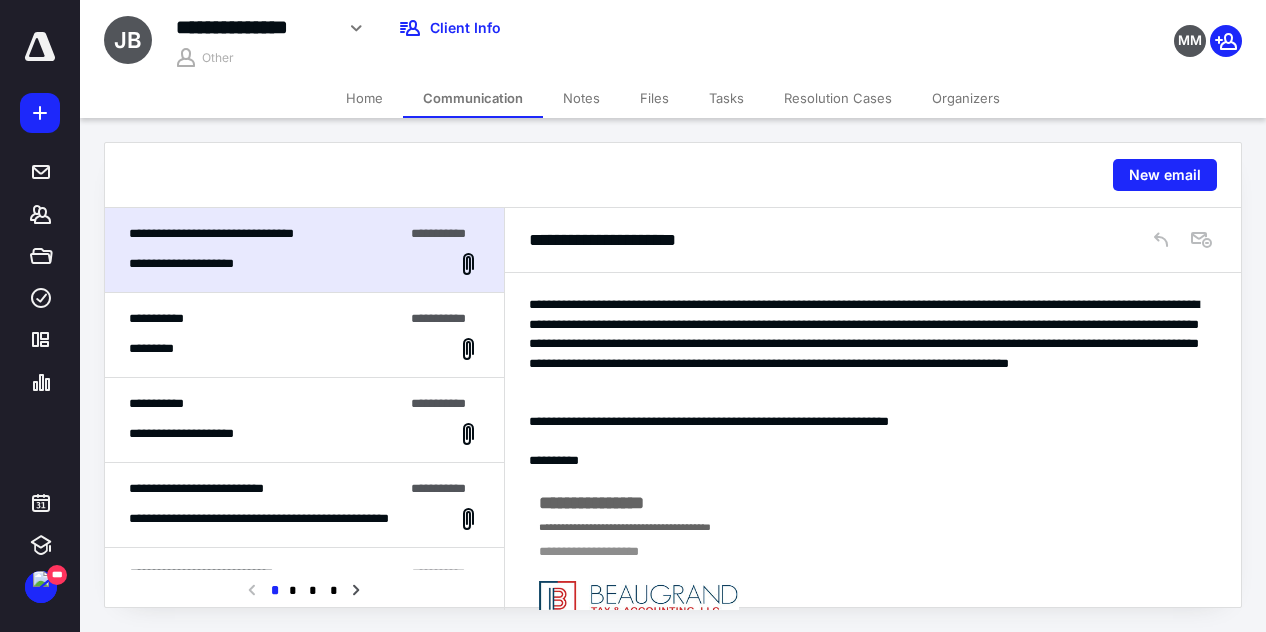 click on "*********" at bounding box center (304, 349) 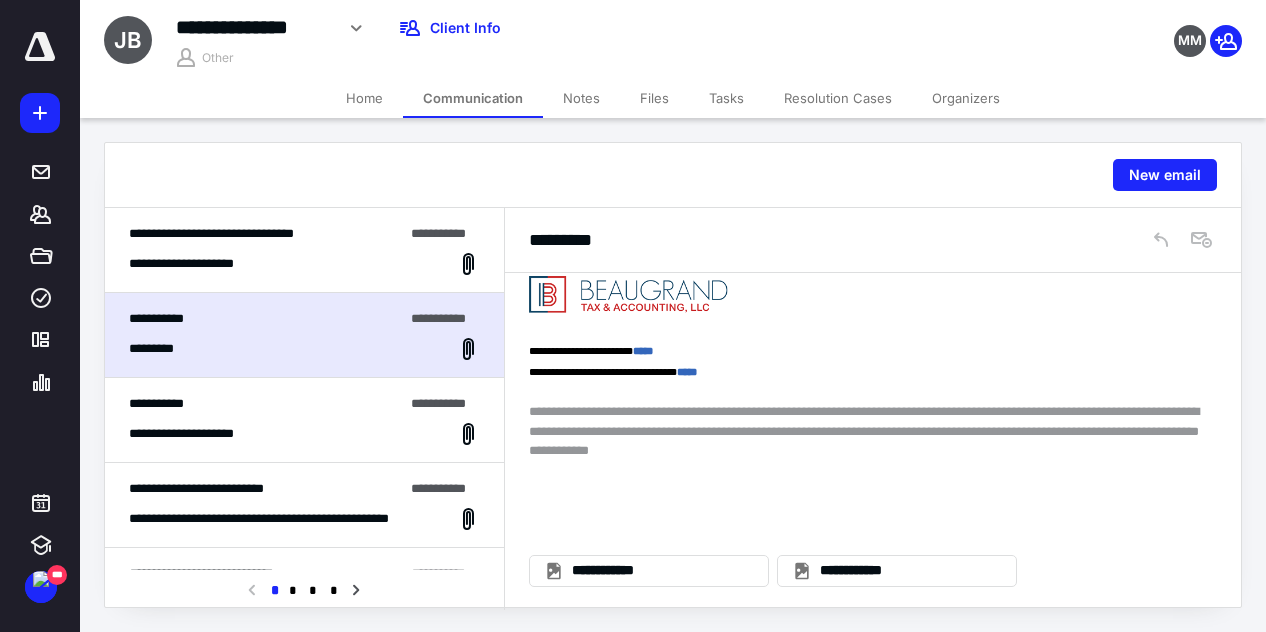 scroll, scrollTop: 138, scrollLeft: 0, axis: vertical 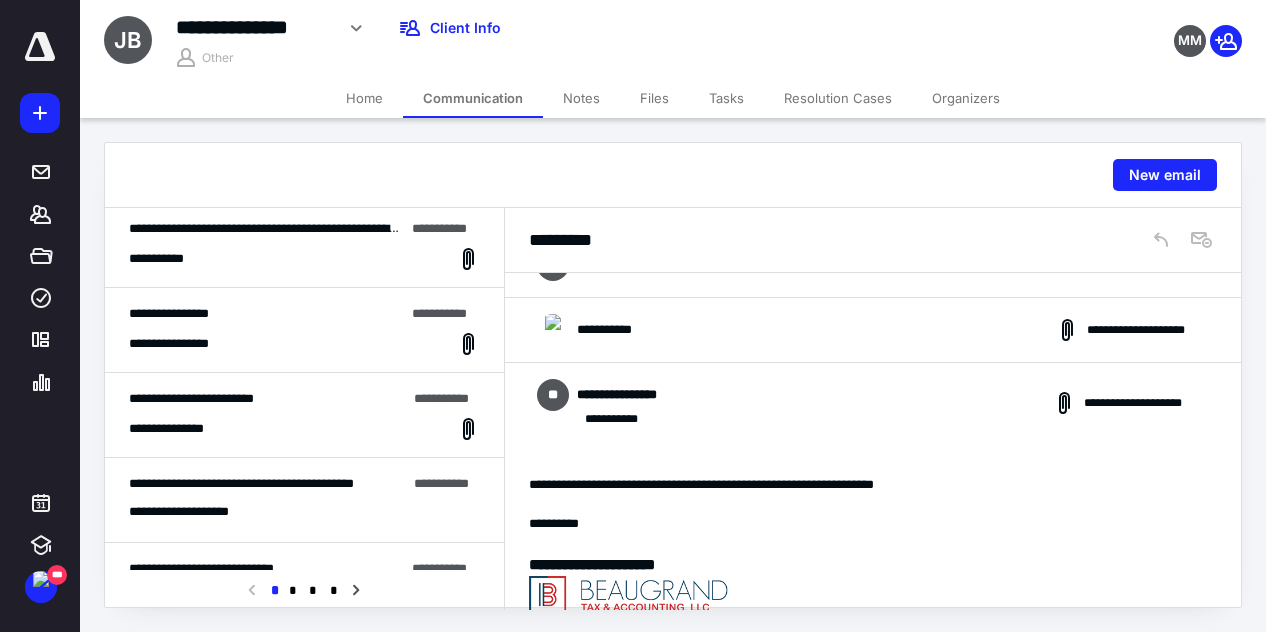 click on "**********" at bounding box center [304, 344] 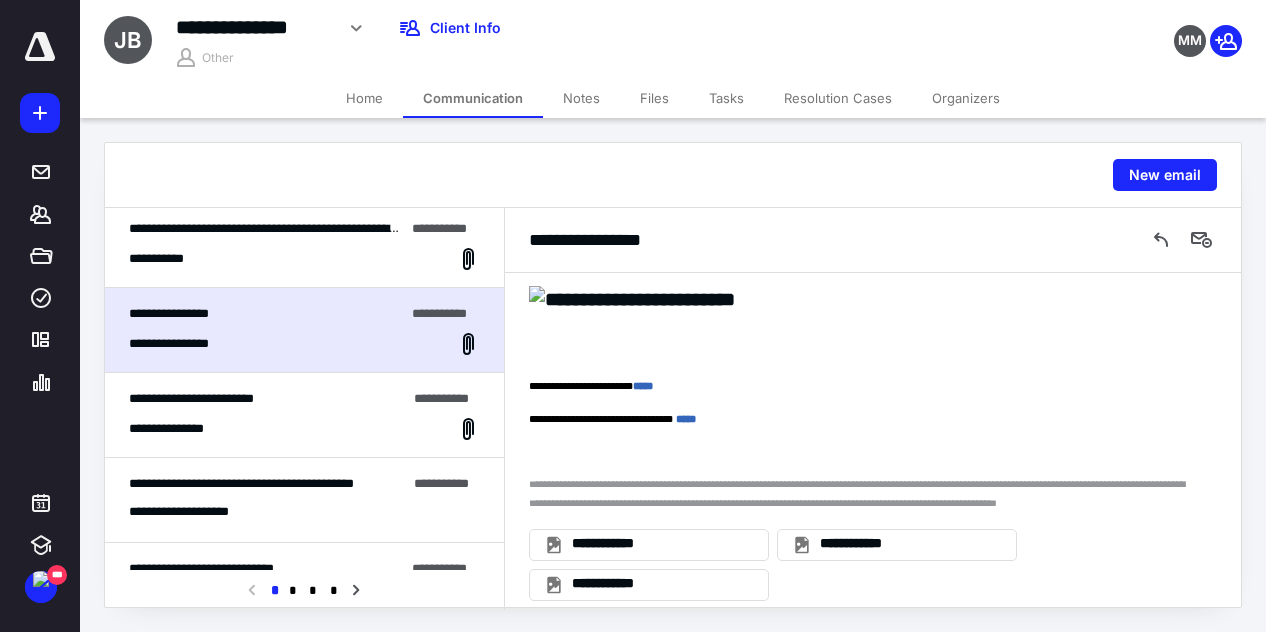 scroll, scrollTop: 2672, scrollLeft: 0, axis: vertical 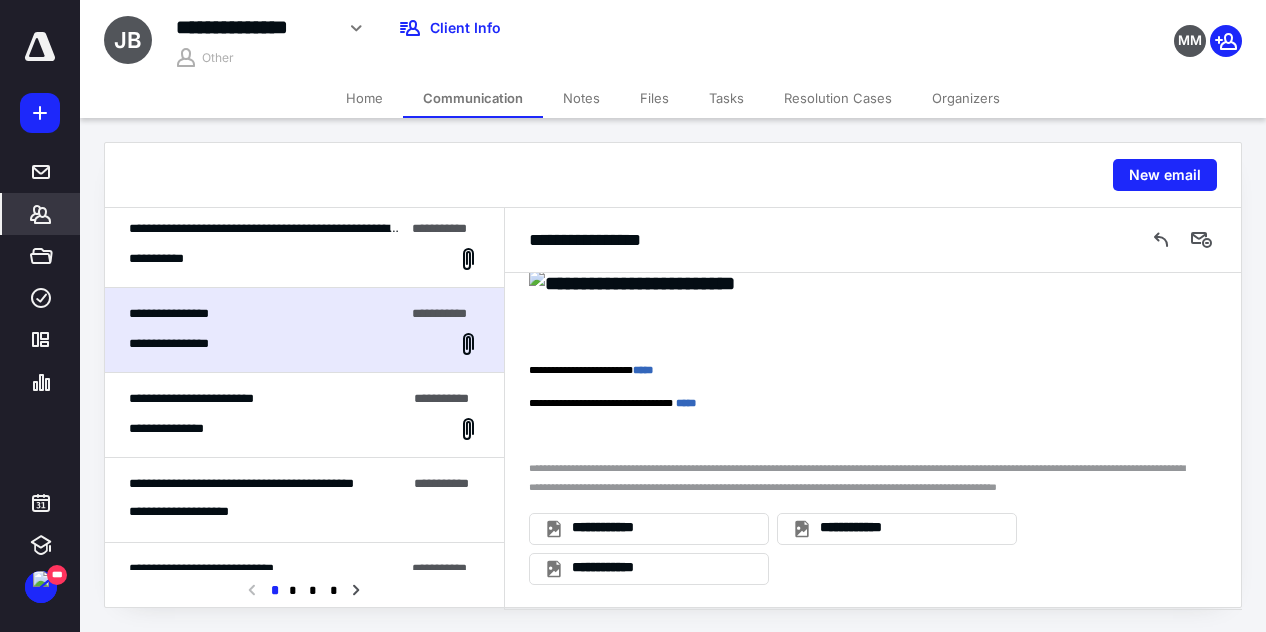 drag, startPoint x: 34, startPoint y: 213, endPoint x: 54, endPoint y: 208, distance: 20.615528 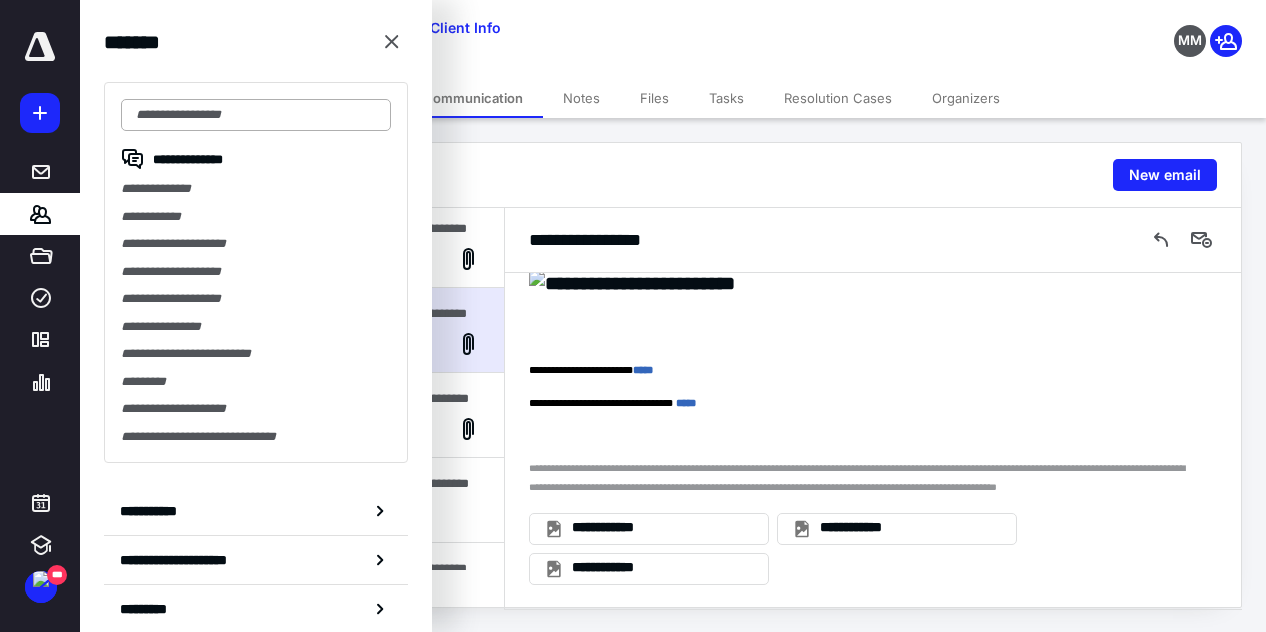 click at bounding box center (256, 115) 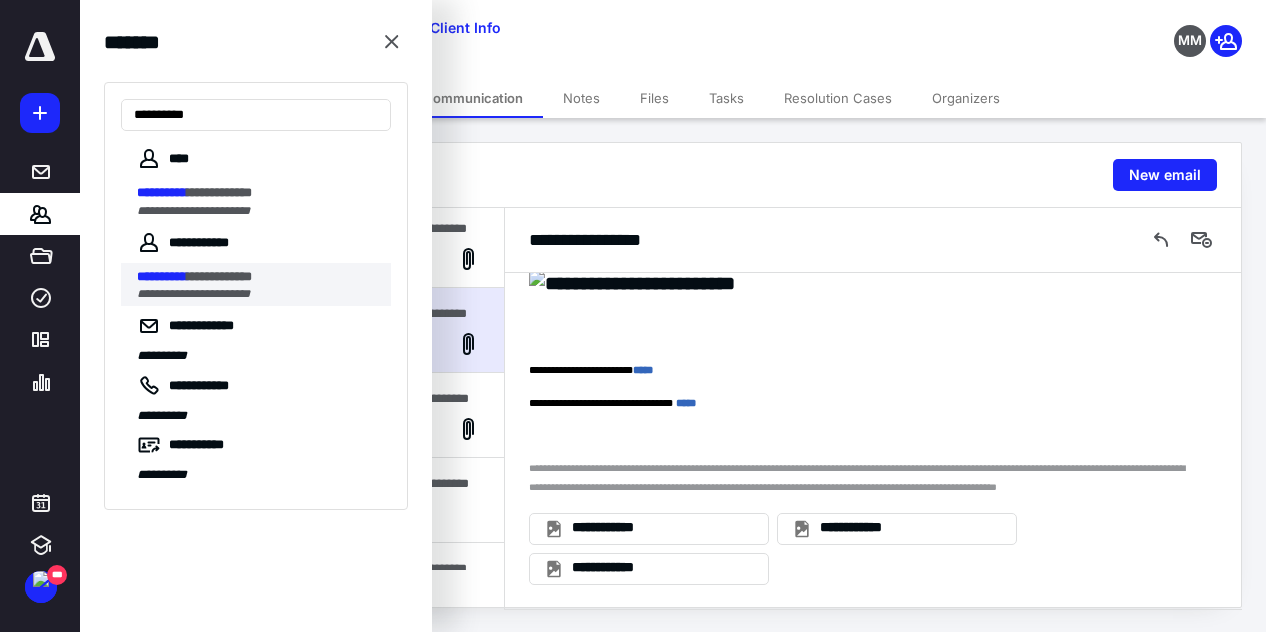 type on "**********" 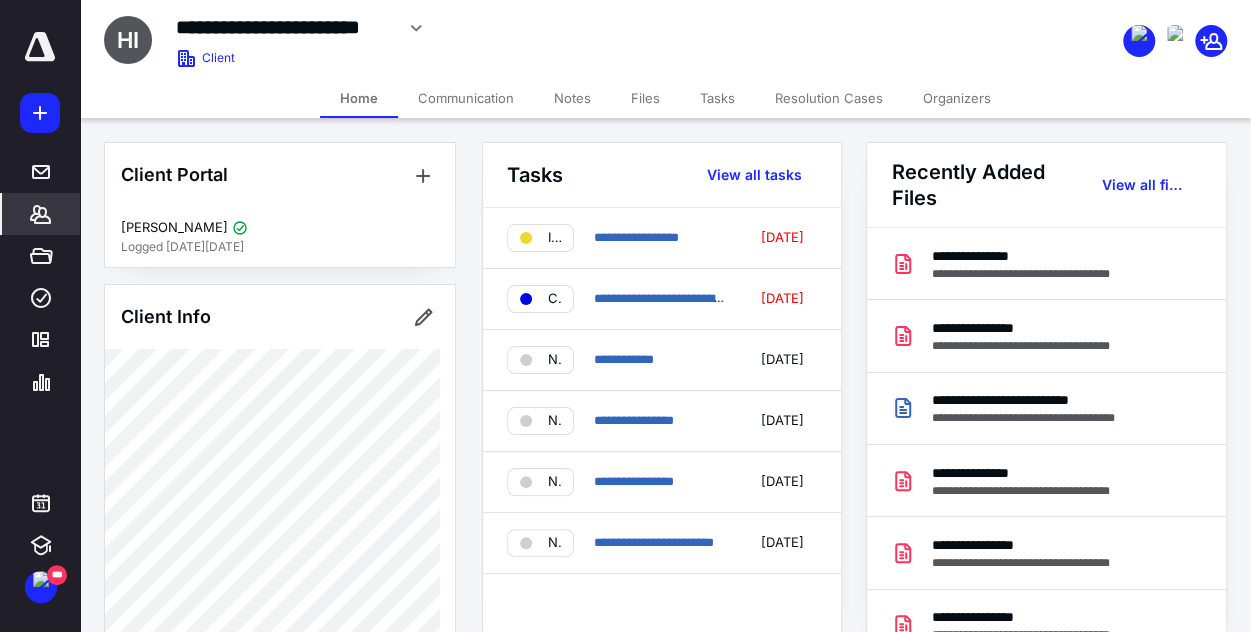 click on "Communication" at bounding box center (466, 98) 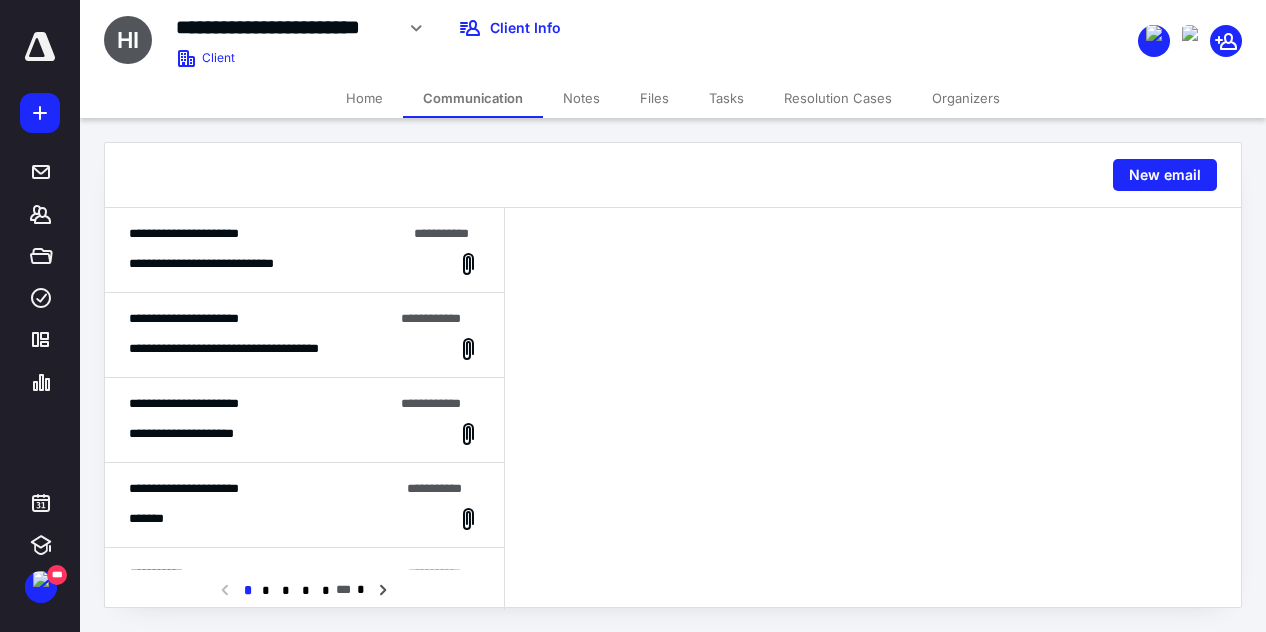 click on "**********" at bounding box center (225, 264) 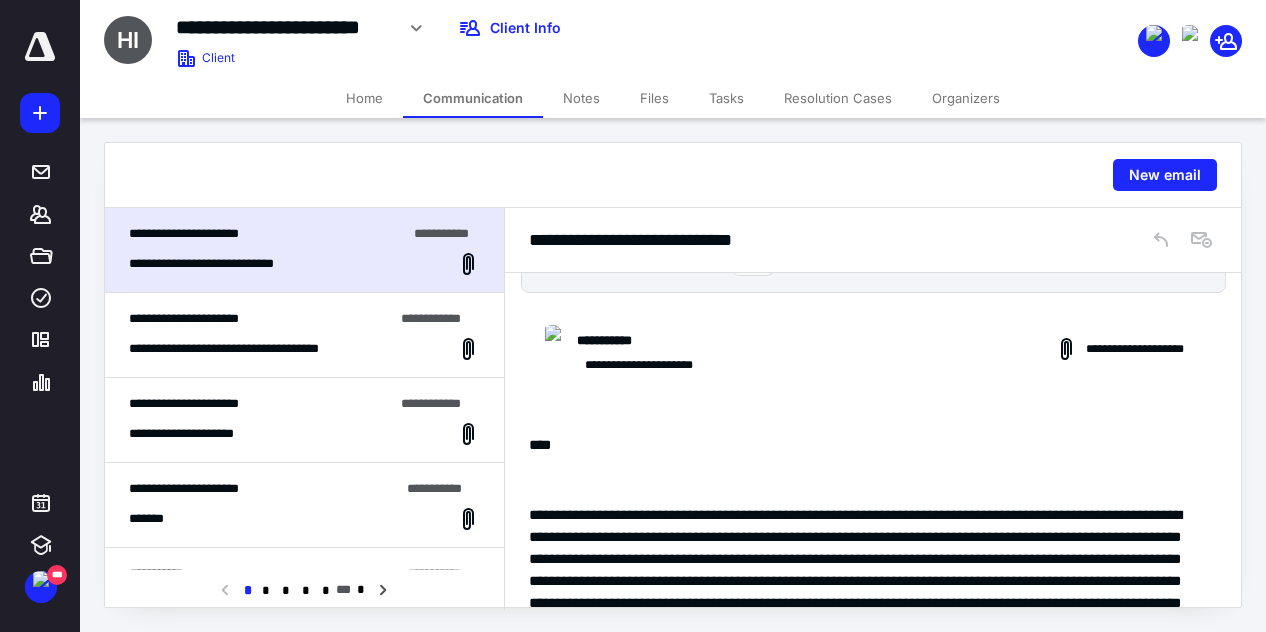 scroll, scrollTop: 0, scrollLeft: 0, axis: both 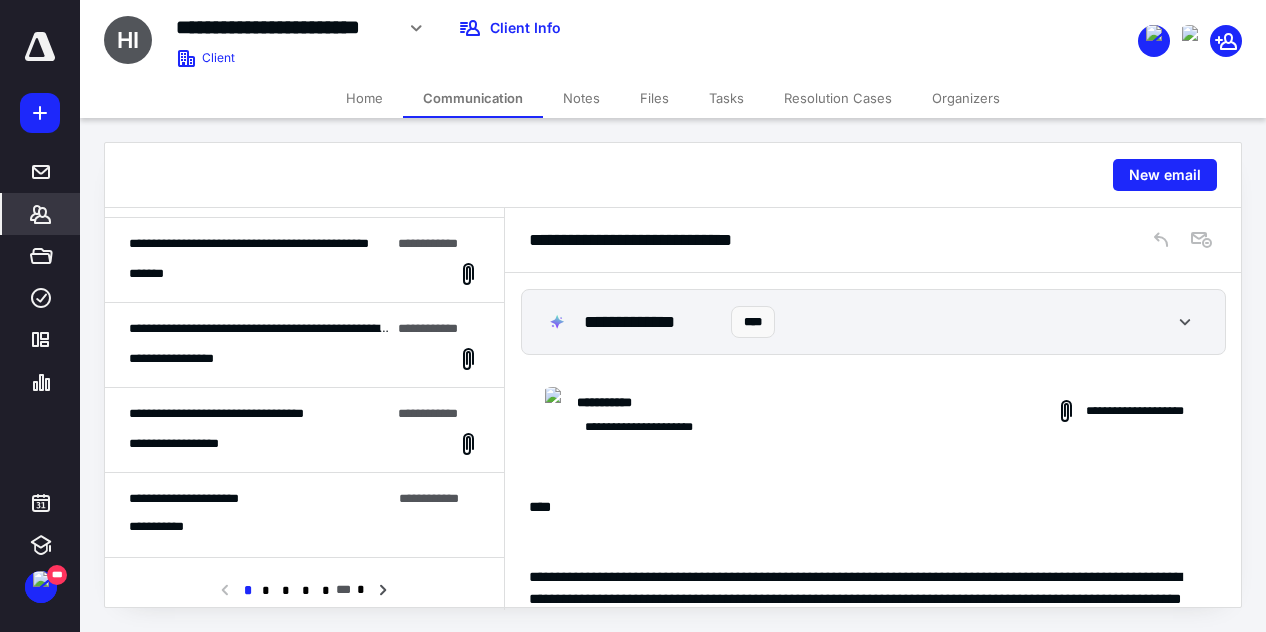 click 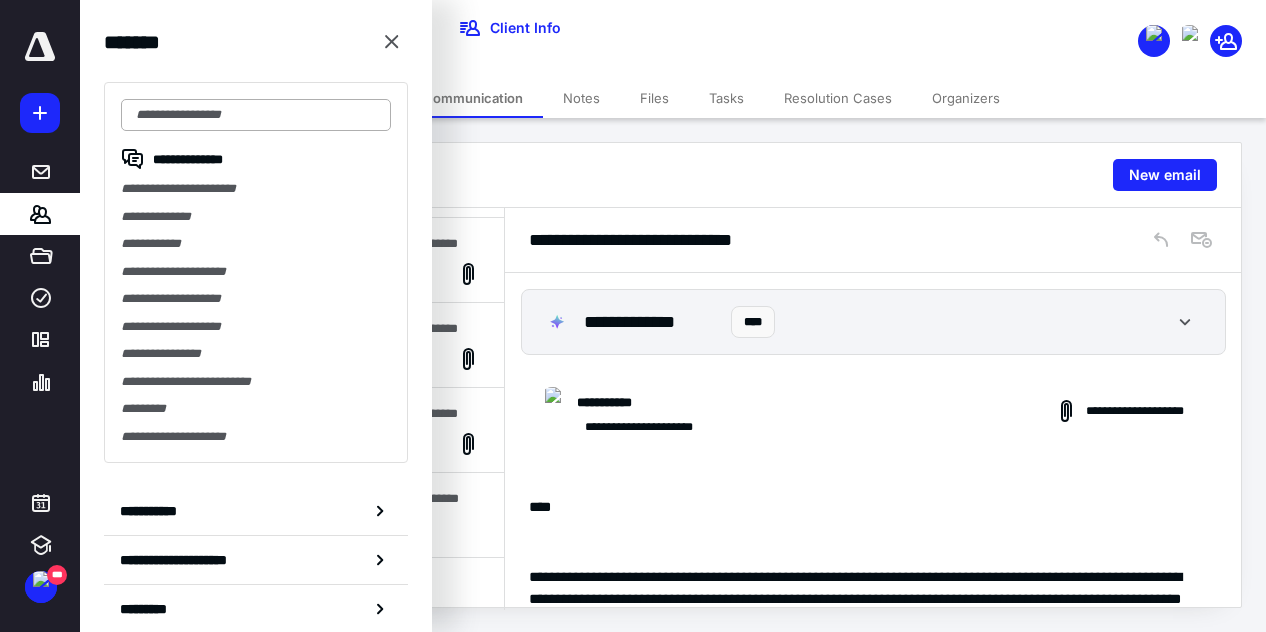 click at bounding box center (256, 115) 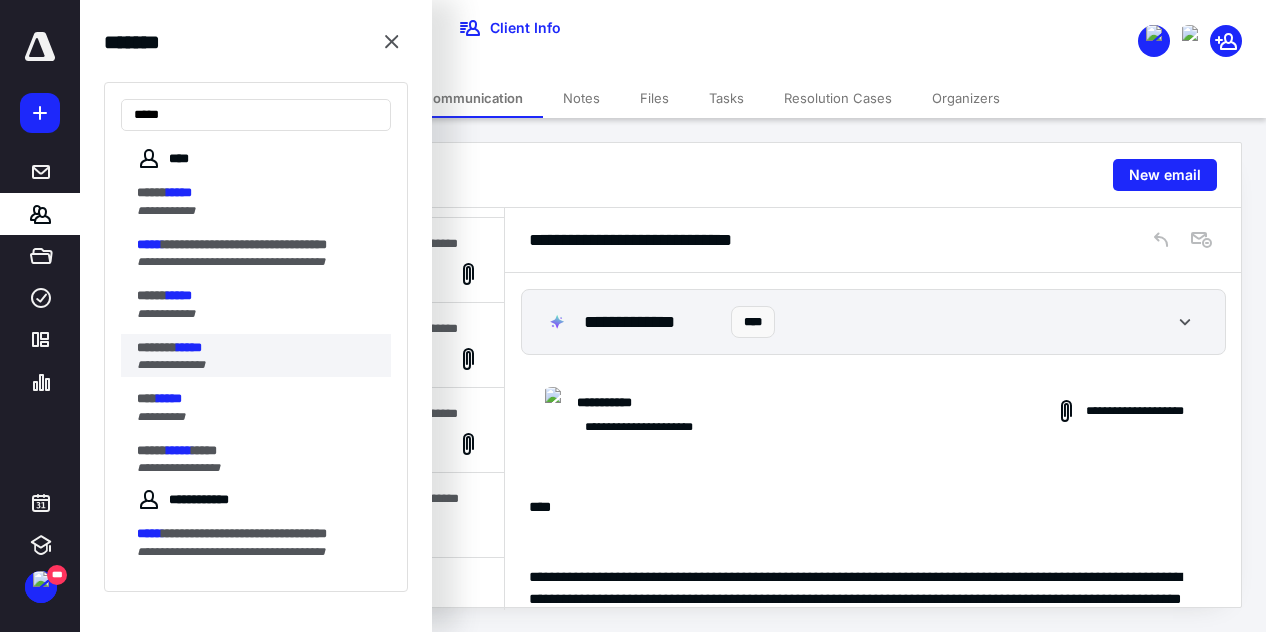 type on "*****" 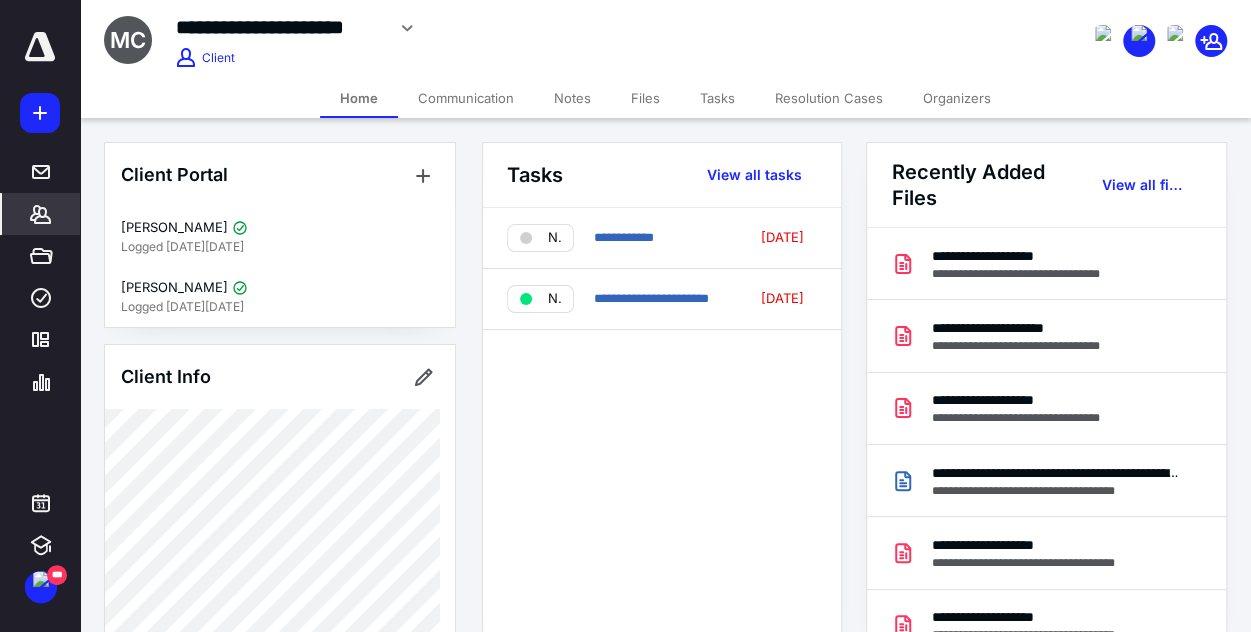 click on "Files" at bounding box center [645, 98] 